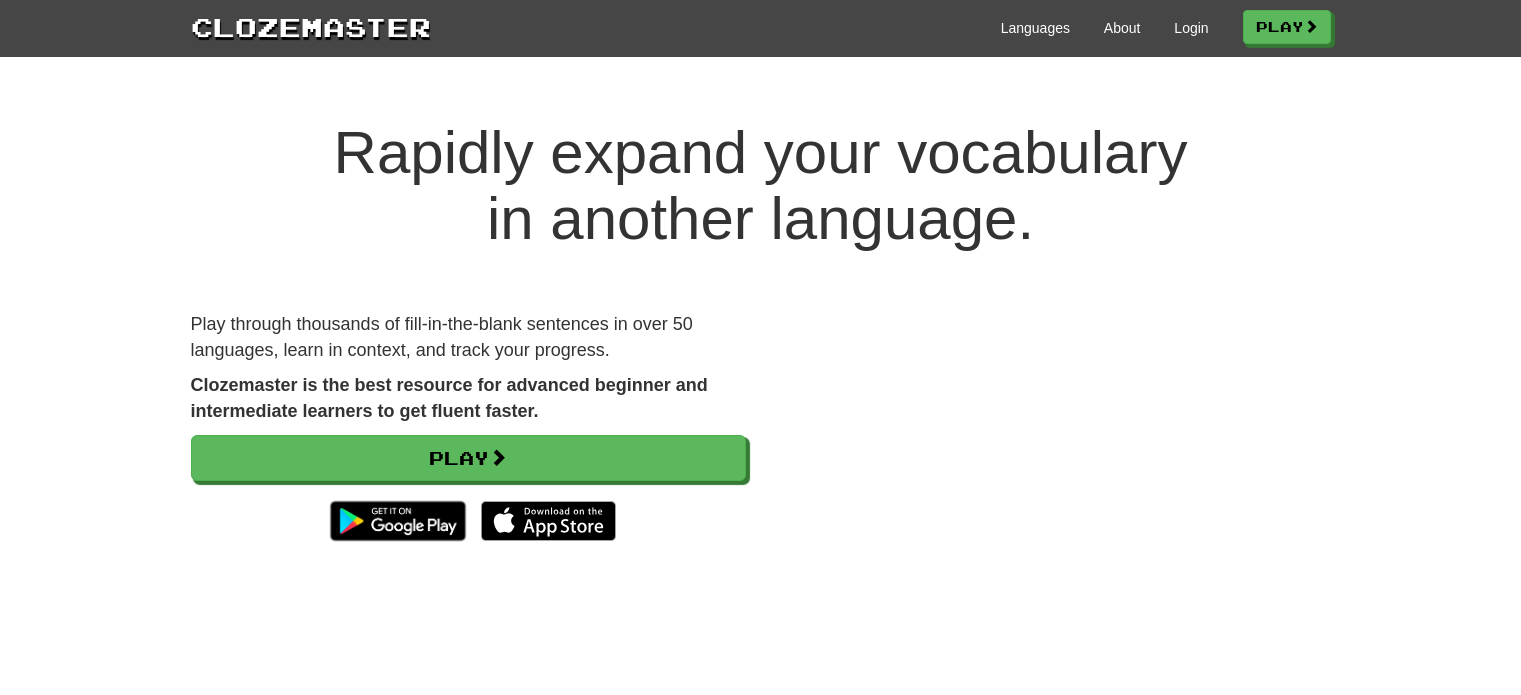 scroll, scrollTop: 0, scrollLeft: 0, axis: both 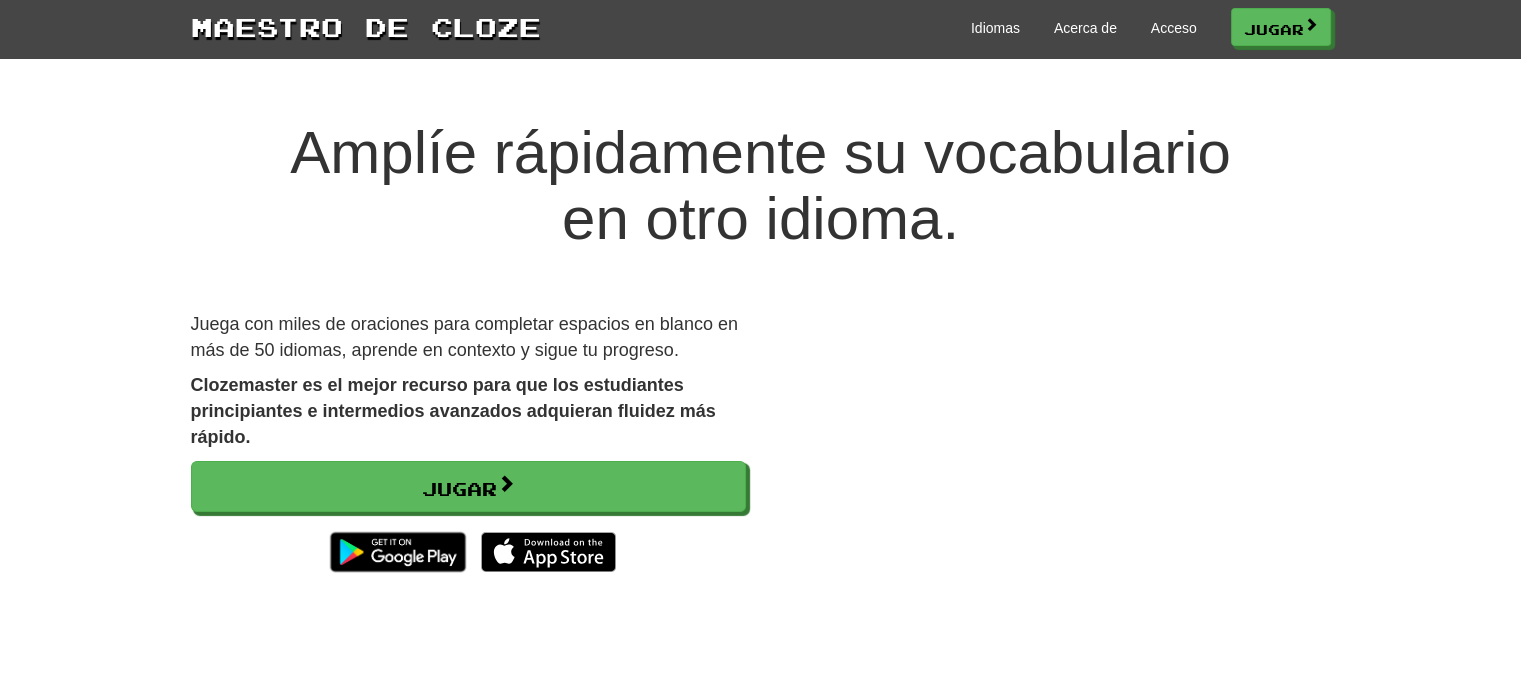 click on "Amplíe rápidamente su vocabulario en otro idioma.
Juega con miles de oraciones para completar espacios en blanco en más de 50 idiomas, aprende en contexto y sigue tu progreso.
Clozemaster es el mejor recurso para que los estudiantes principiantes e intermedios avanzados adquieran fluidez más rápido.
Jugar" at bounding box center [760, 391] 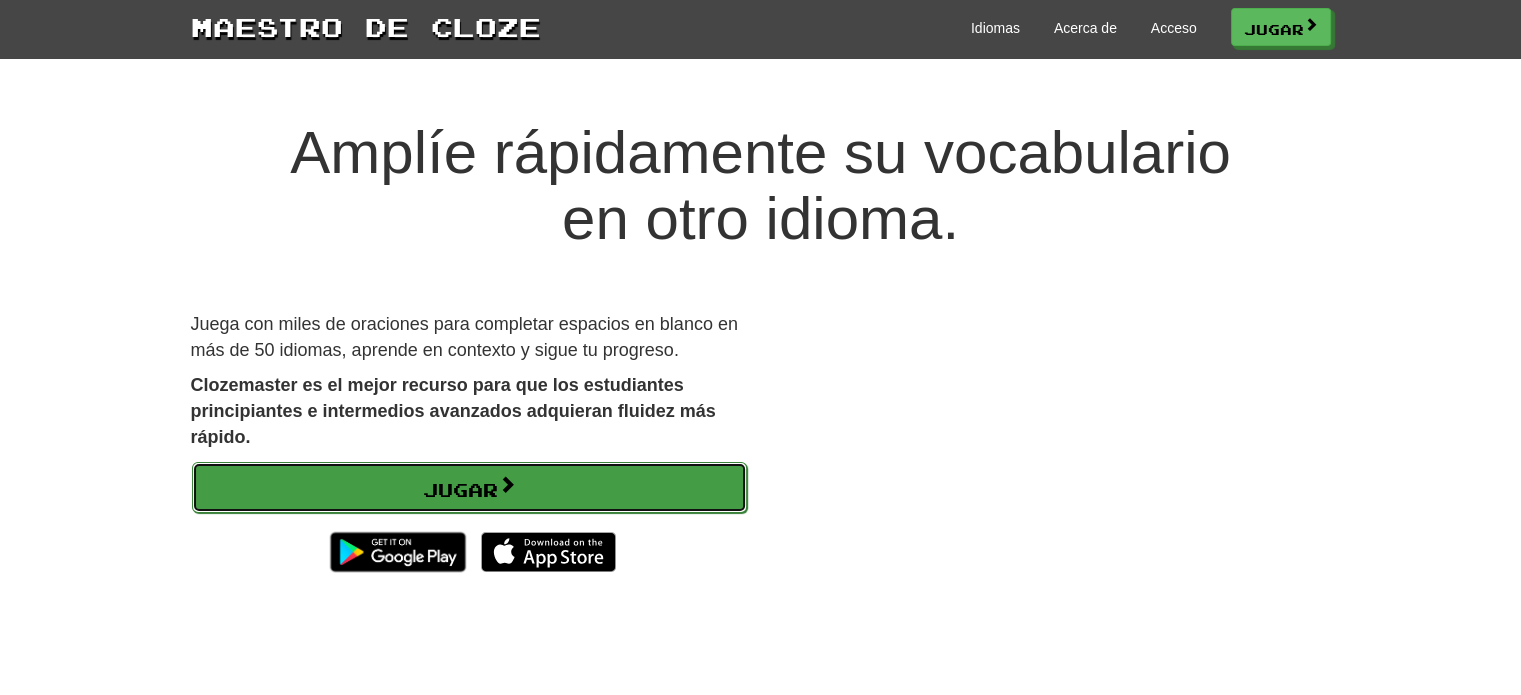 click on "Jugar" at bounding box center [469, 488] 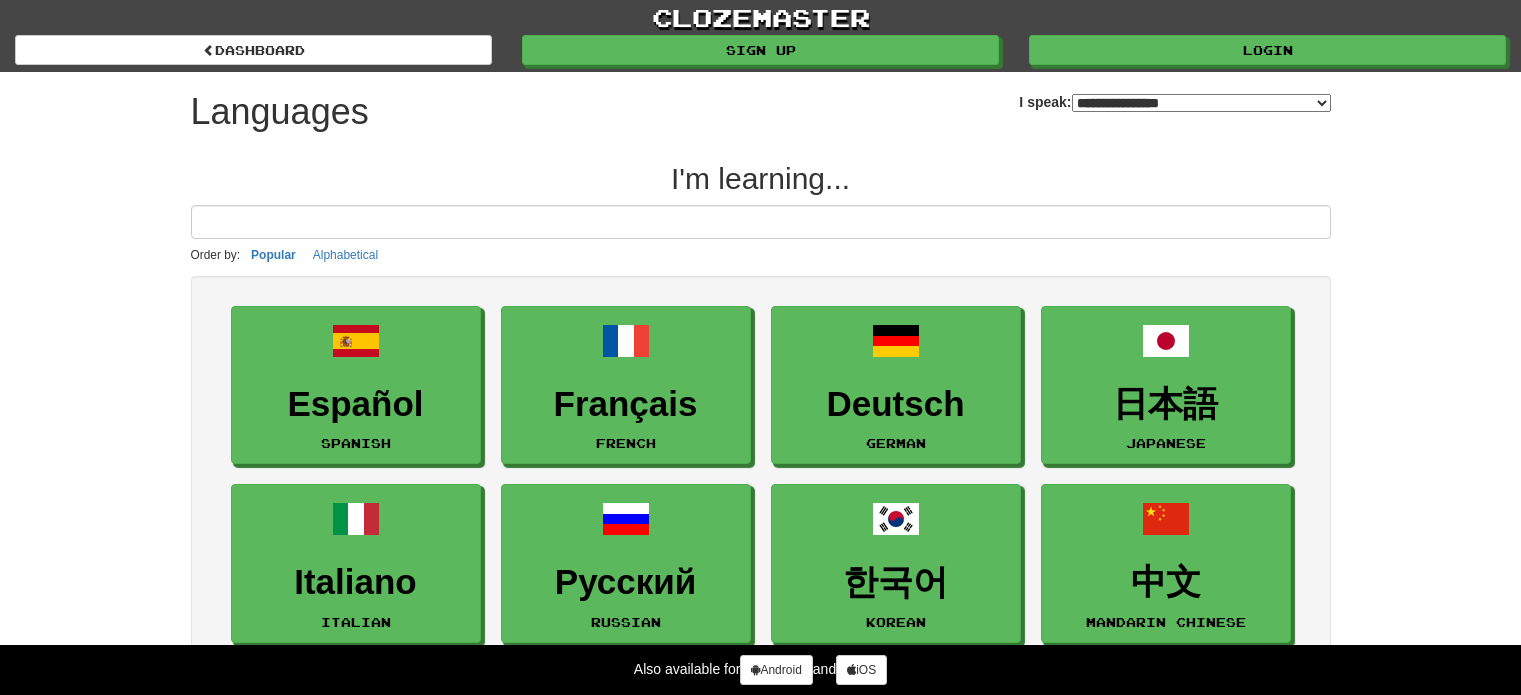 select on "*******" 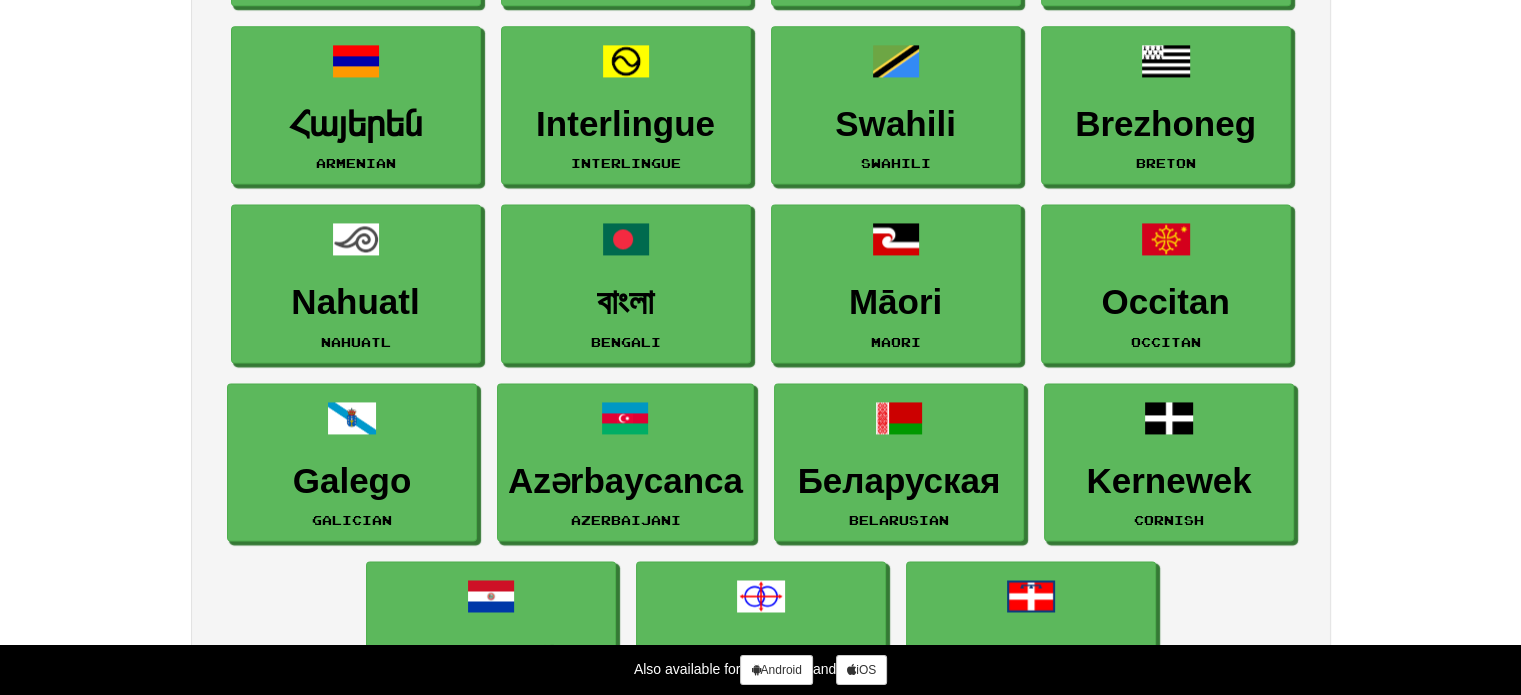 scroll, scrollTop: 2900, scrollLeft: 0, axis: vertical 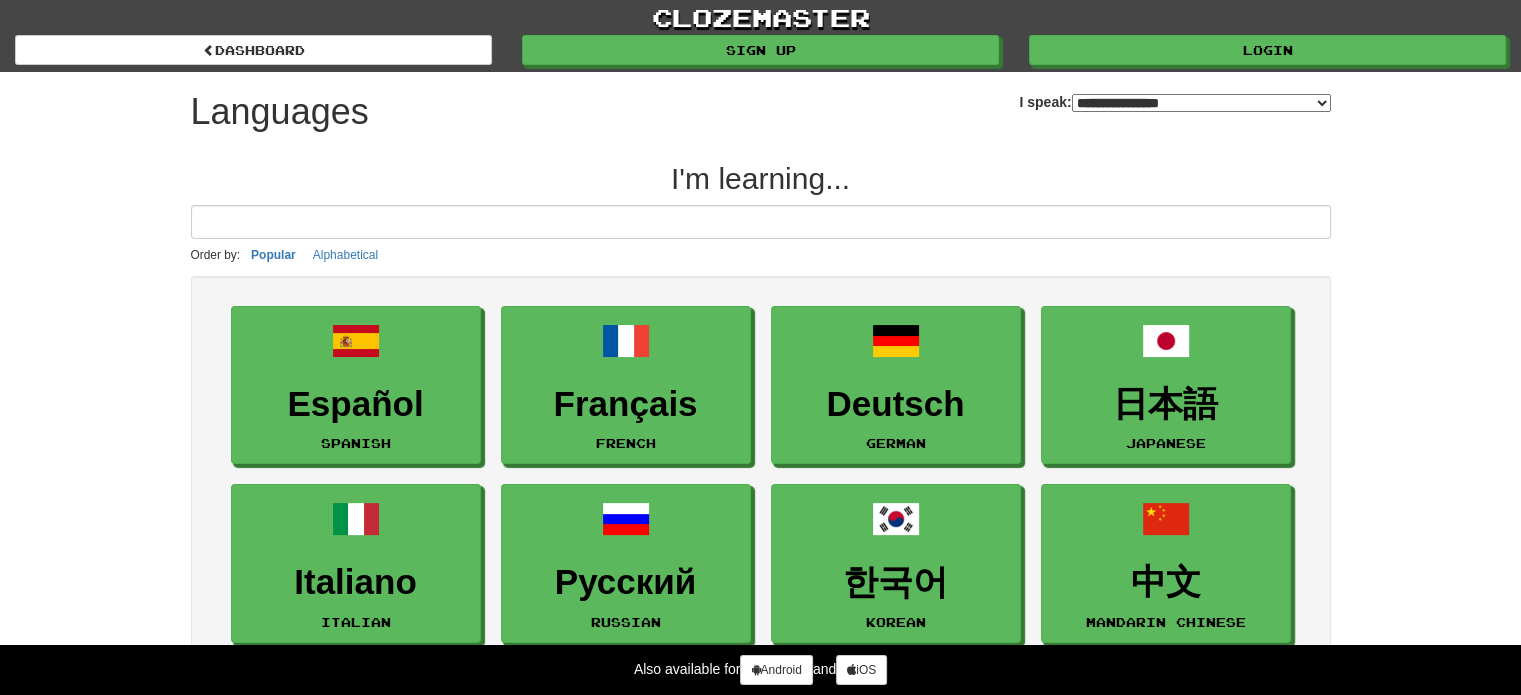 click on "**********" at bounding box center (760, 1779) 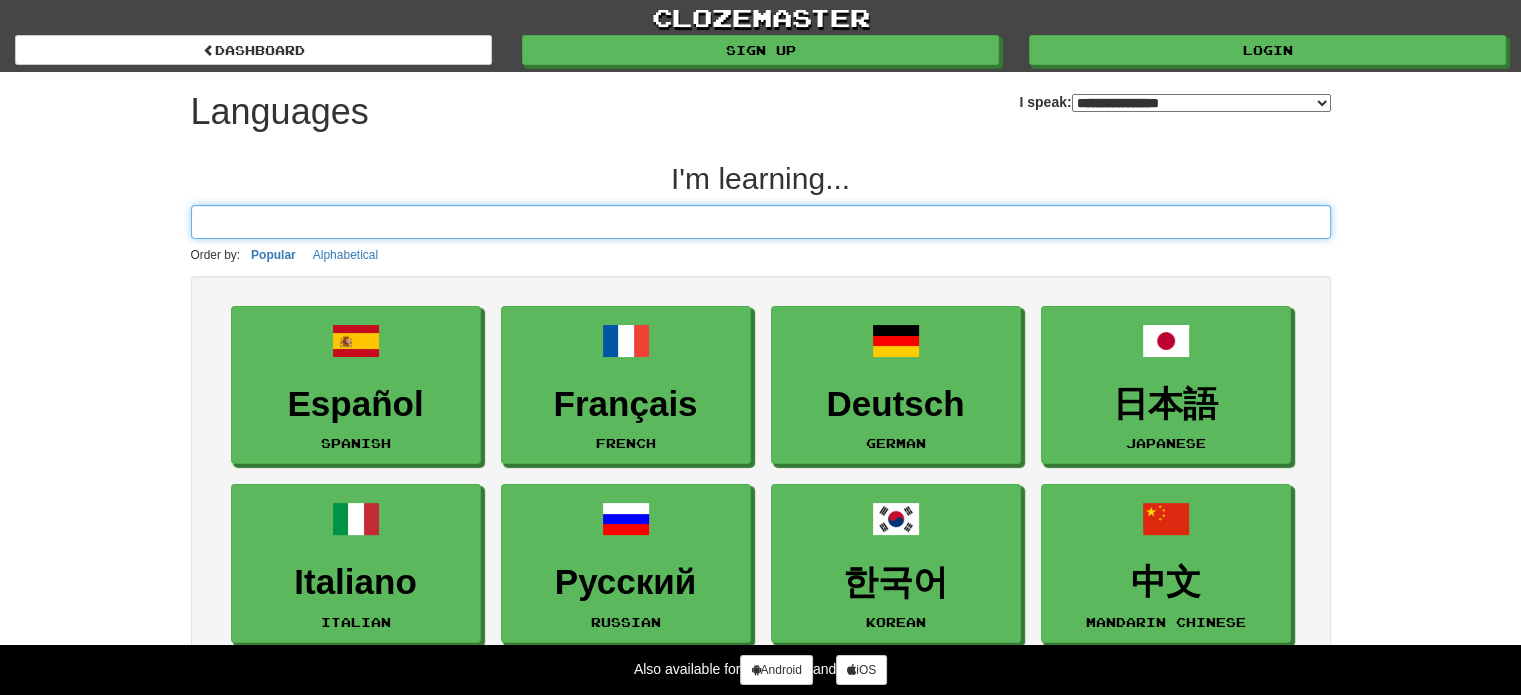 click at bounding box center (761, 222) 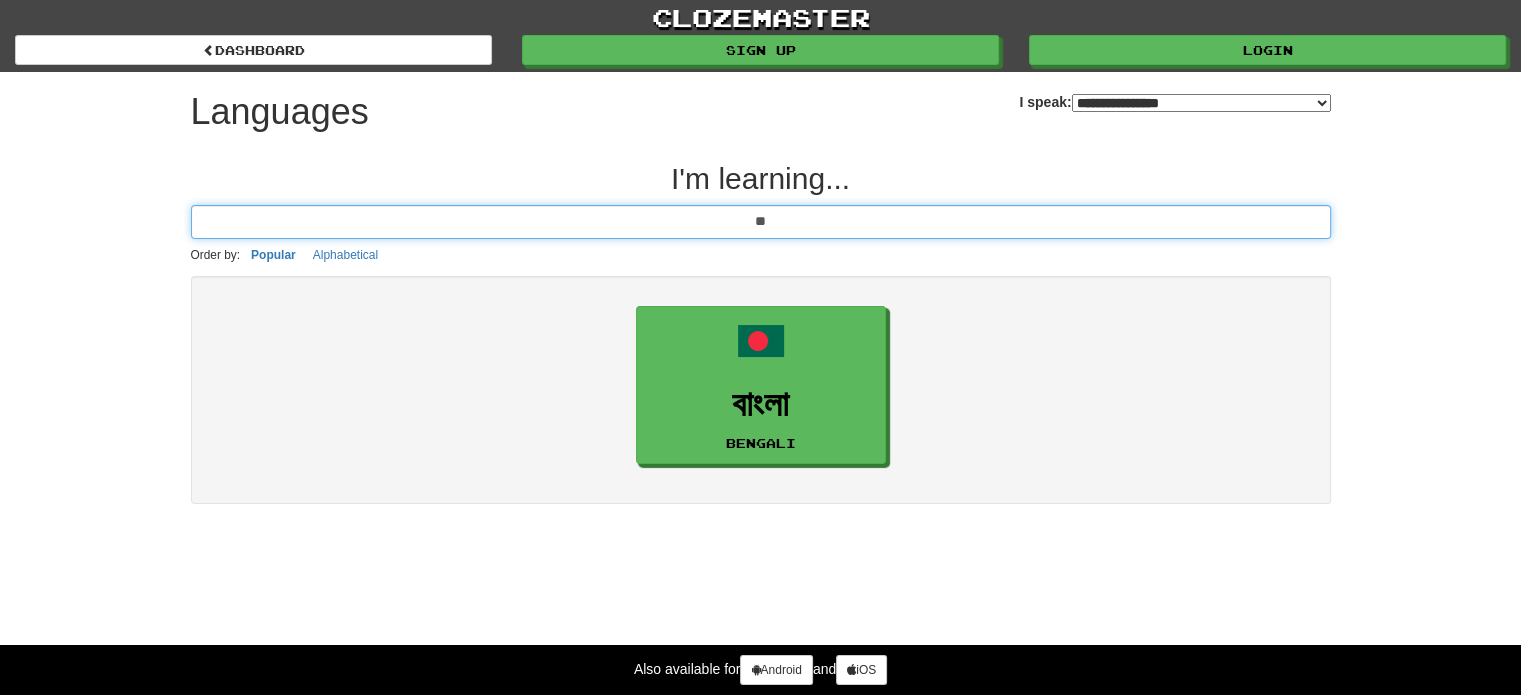 type on "*" 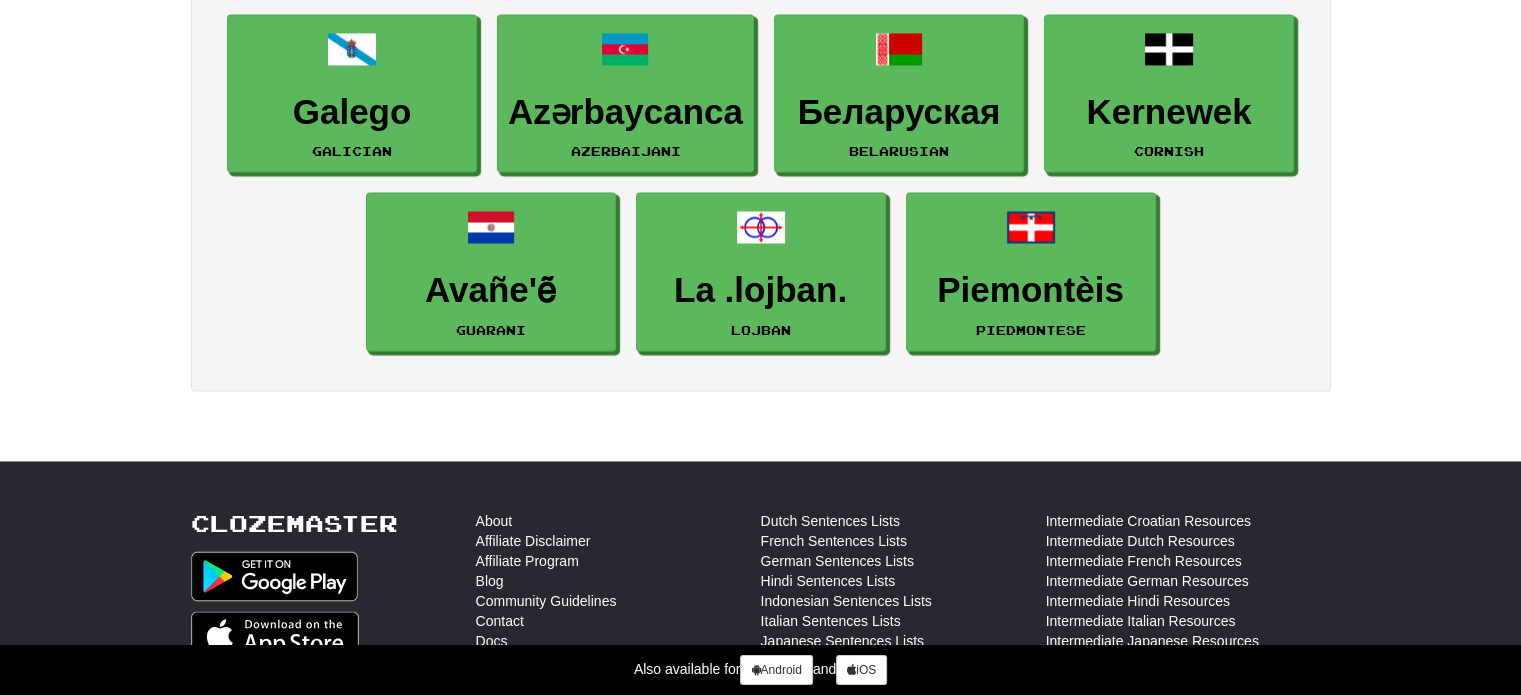 scroll, scrollTop: 3200, scrollLeft: 0, axis: vertical 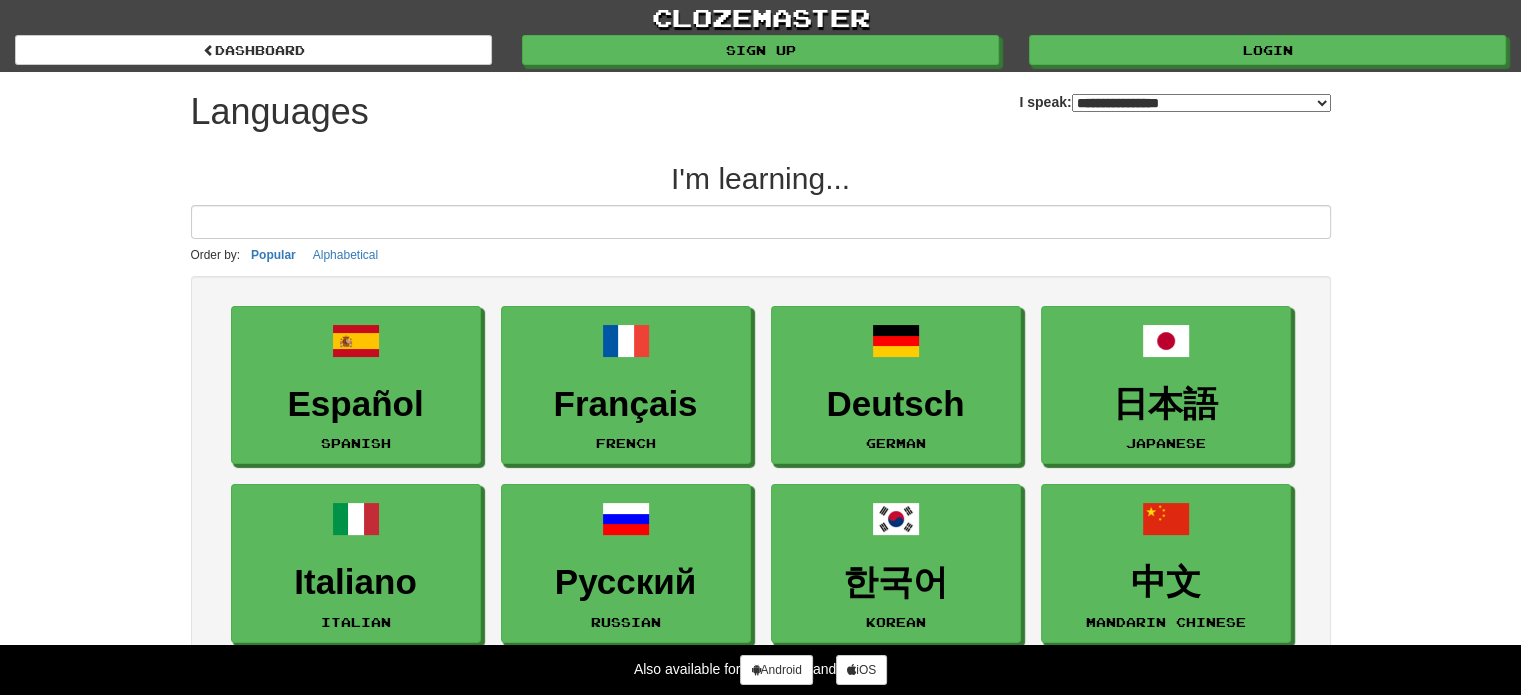 click on "**********" at bounding box center (1201, 103) 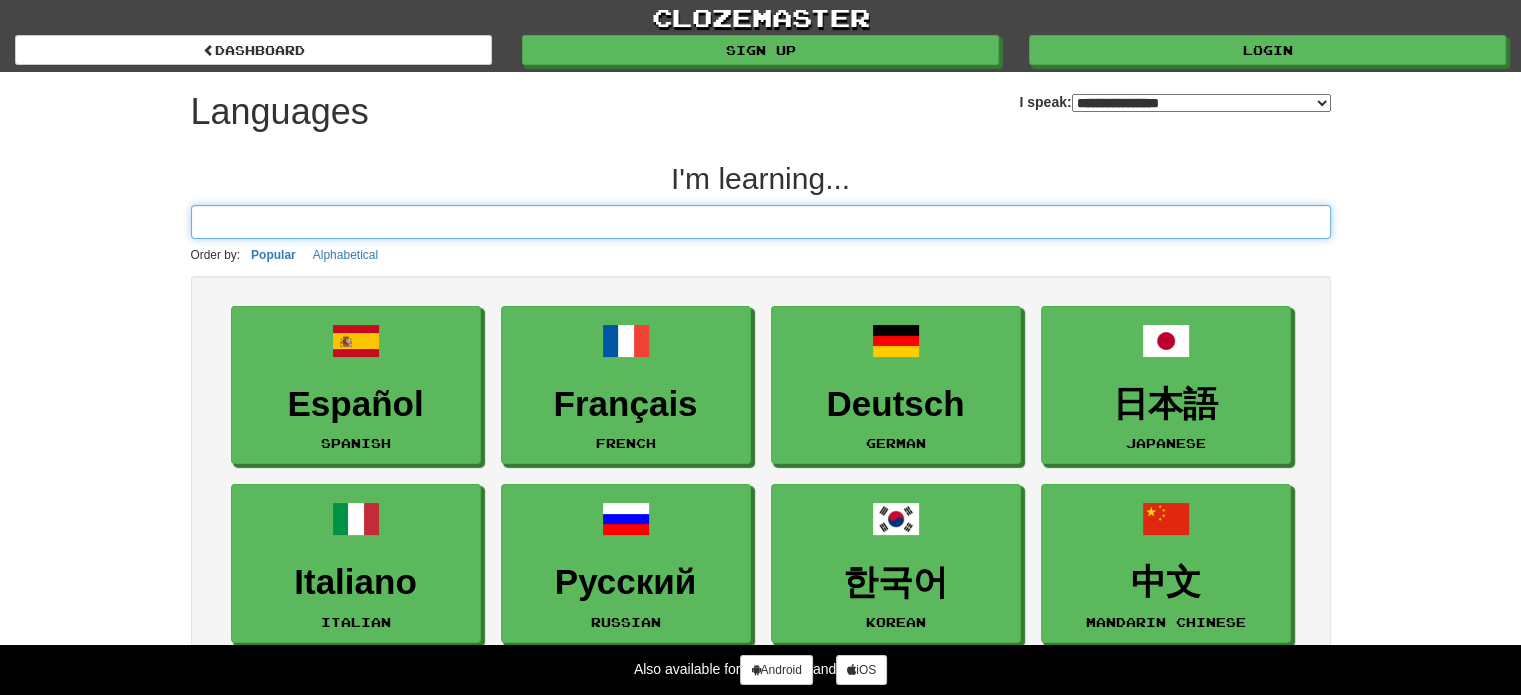 click at bounding box center [761, 222] 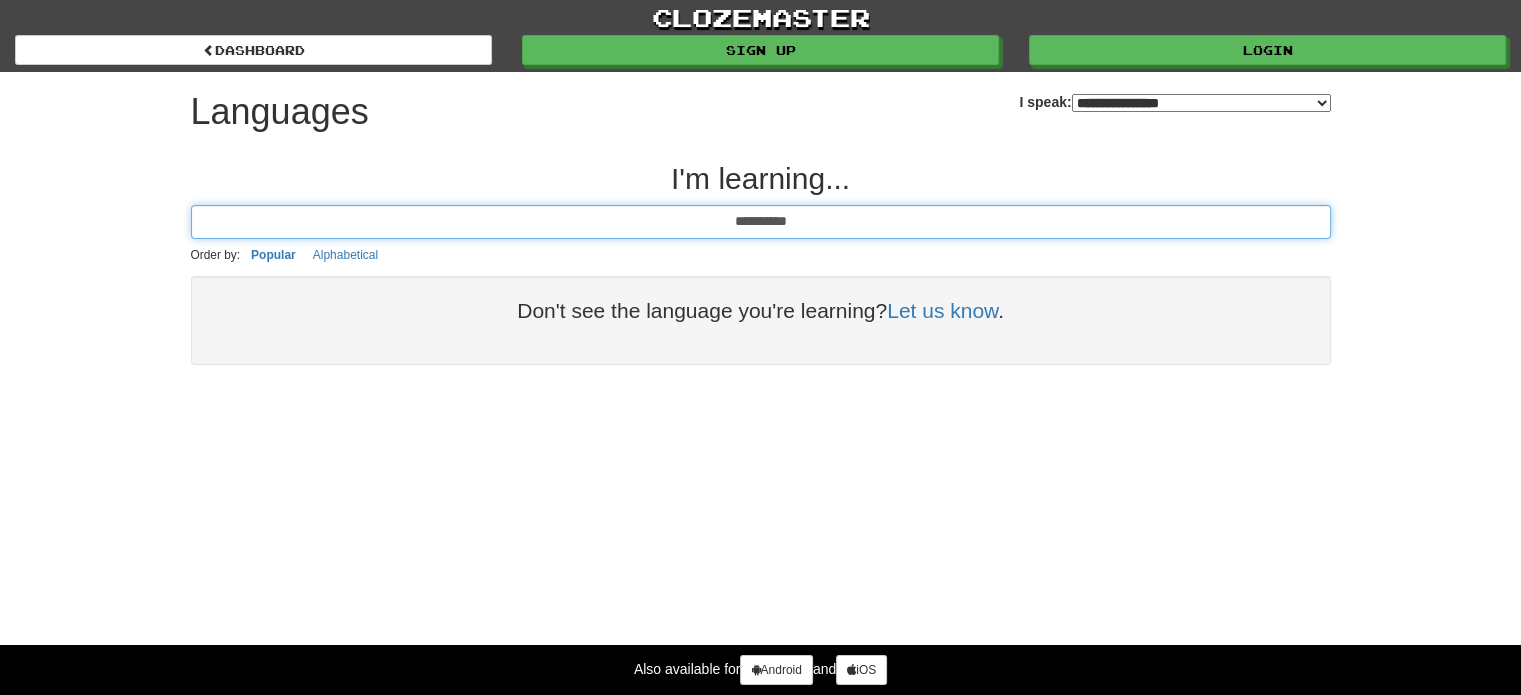type on "**********" 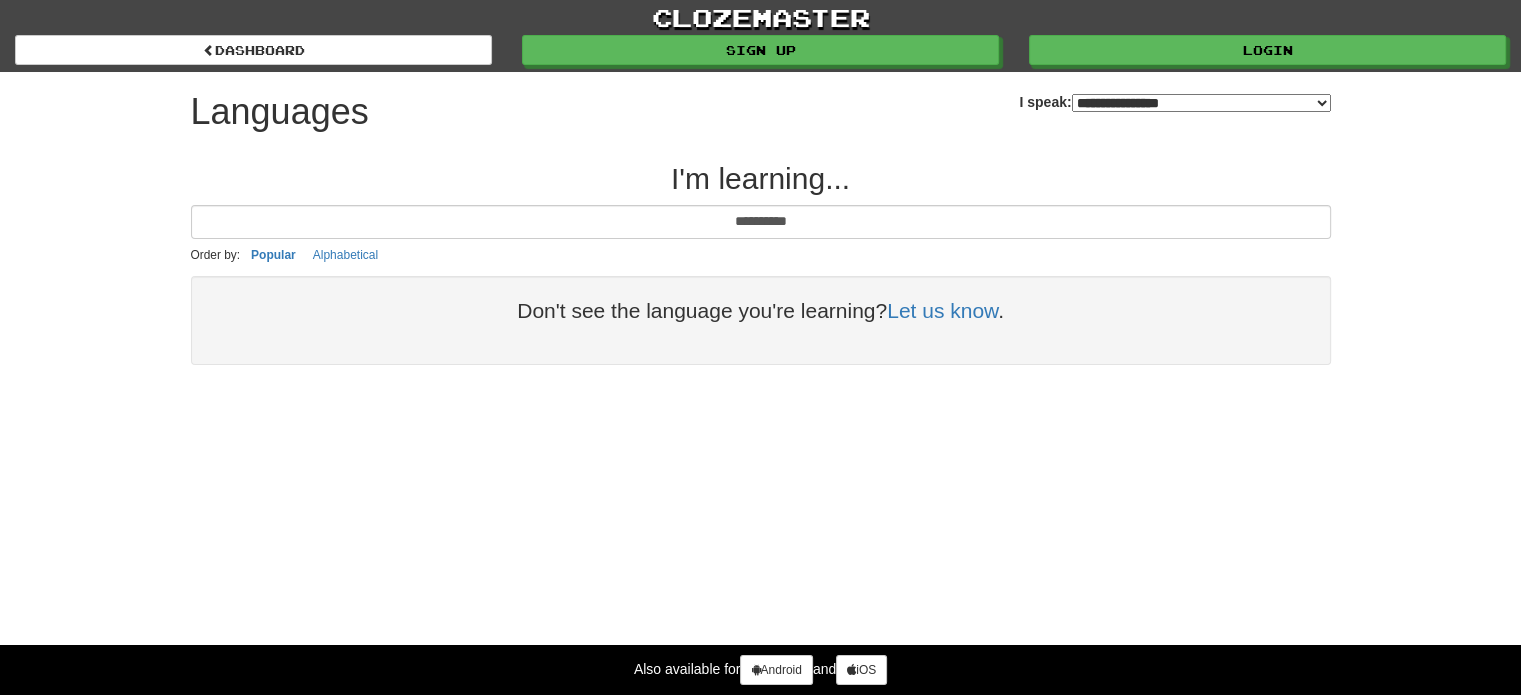 click on "Languages" at bounding box center [280, 112] 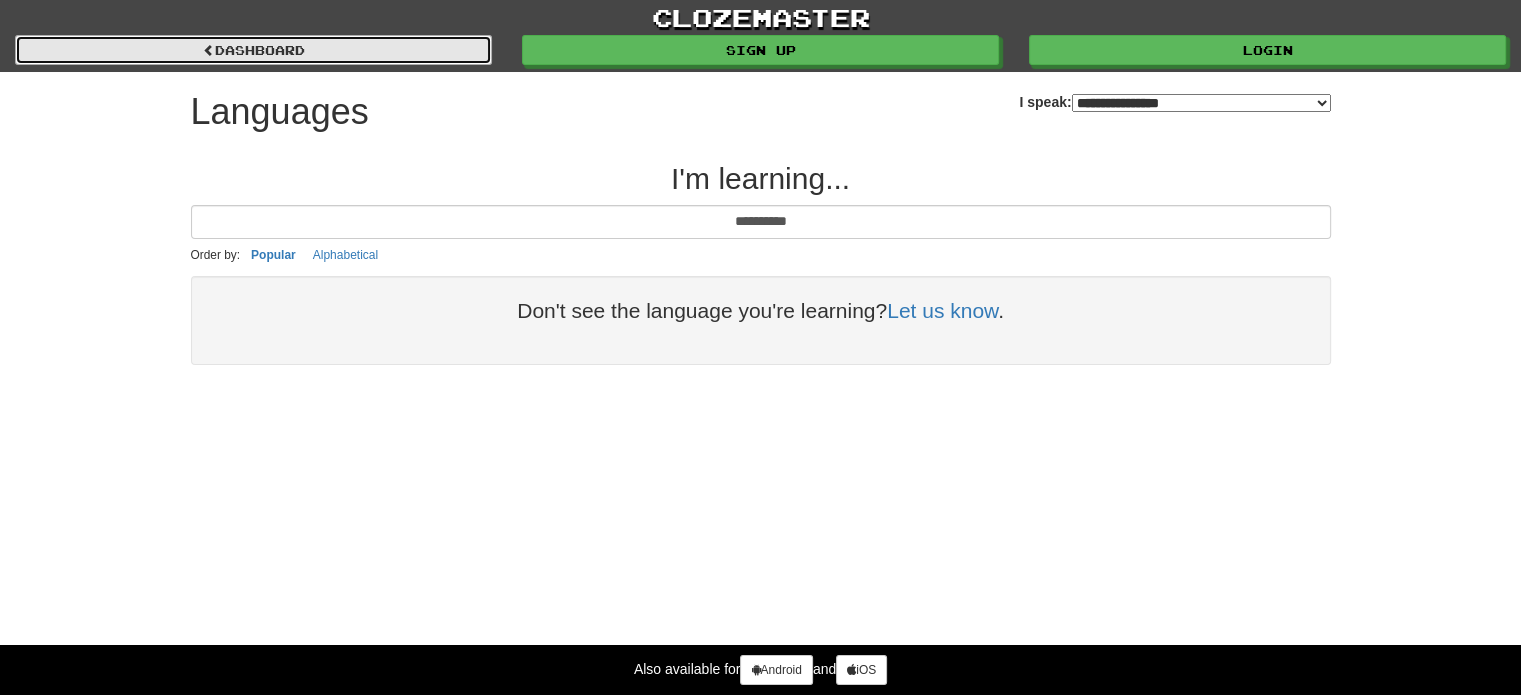 click on "dashboard" at bounding box center [253, 50] 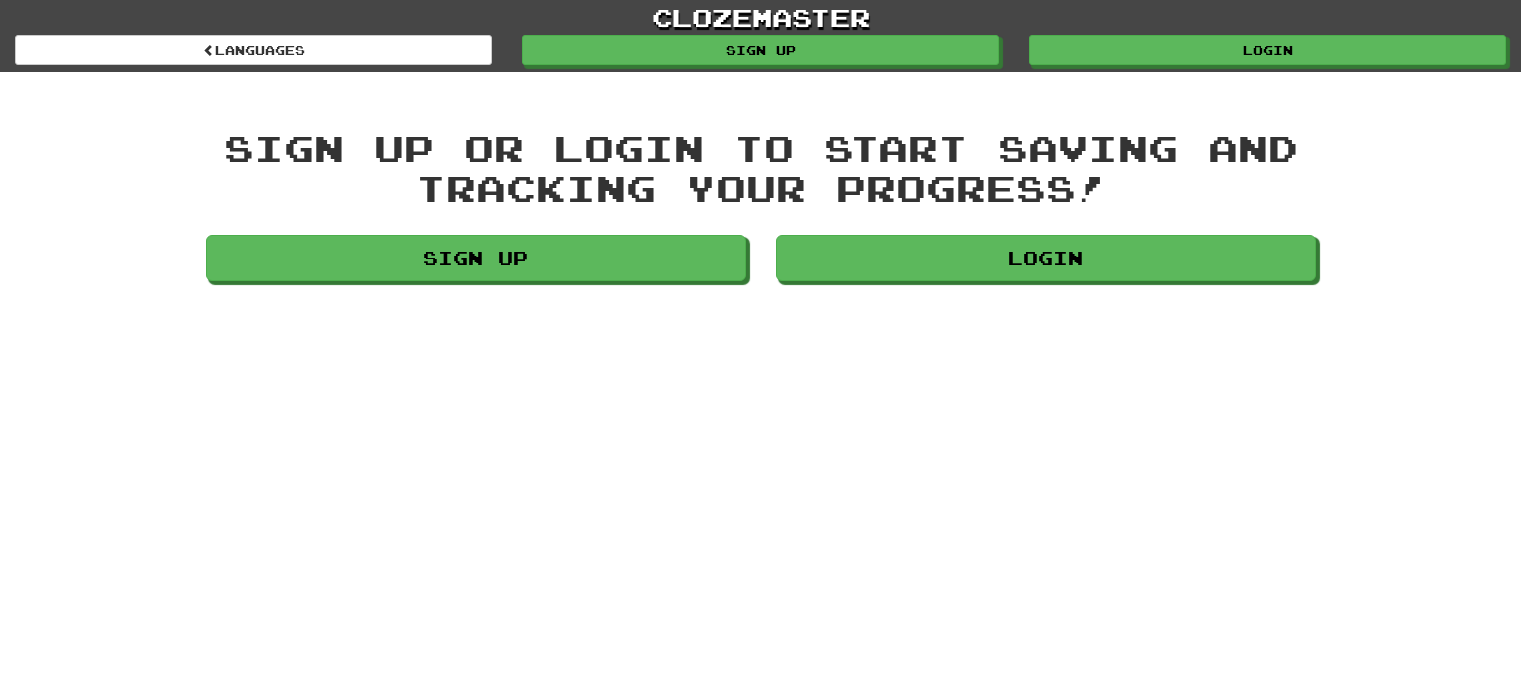 scroll, scrollTop: 0, scrollLeft: 0, axis: both 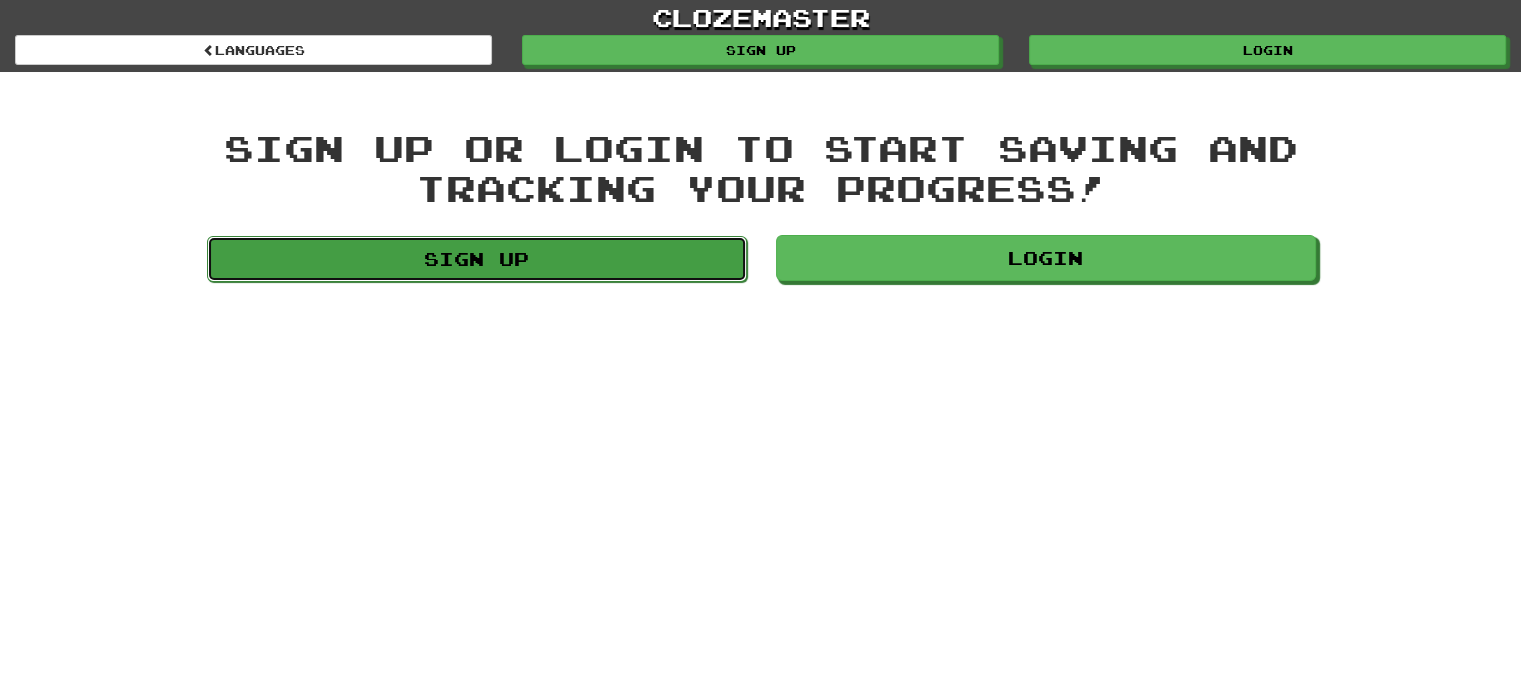 click on "Sign up" at bounding box center [477, 259] 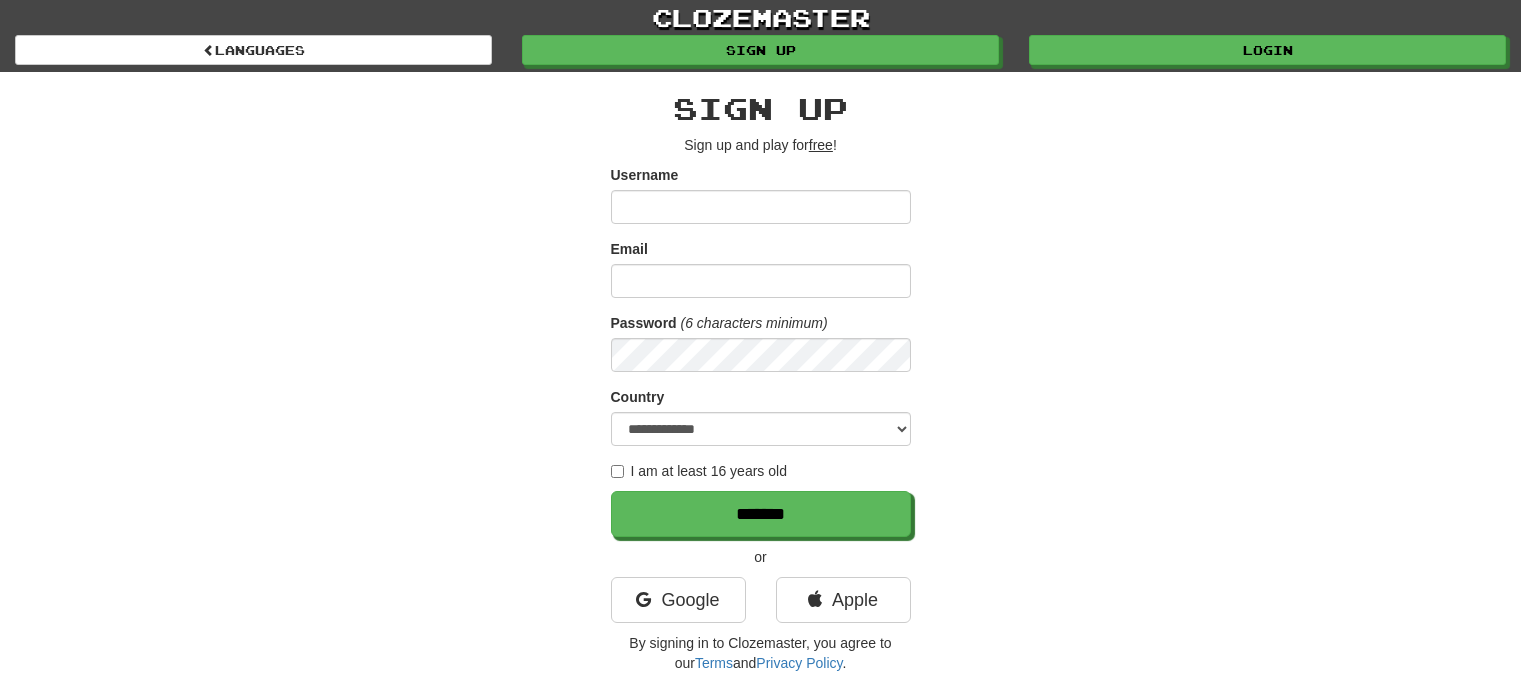 scroll, scrollTop: 0, scrollLeft: 0, axis: both 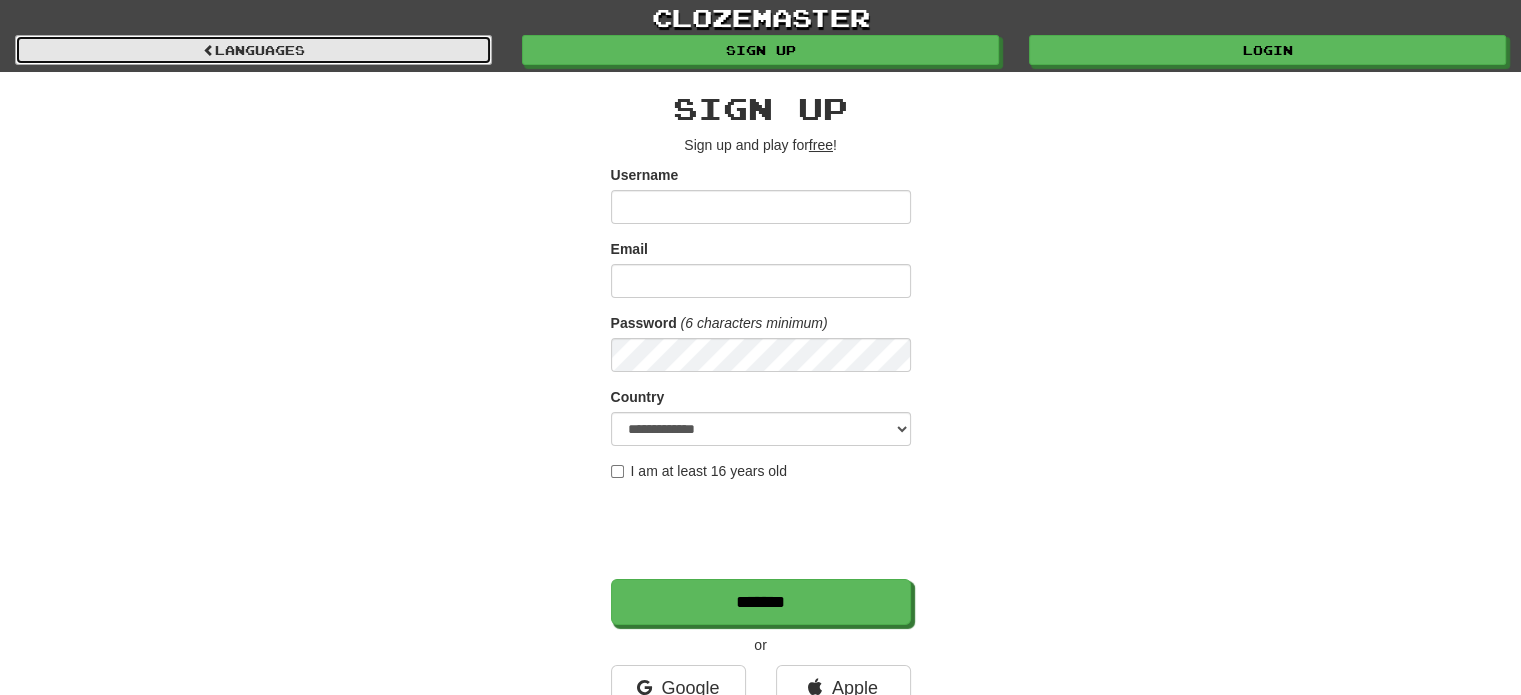 click on "Languages" at bounding box center [253, 50] 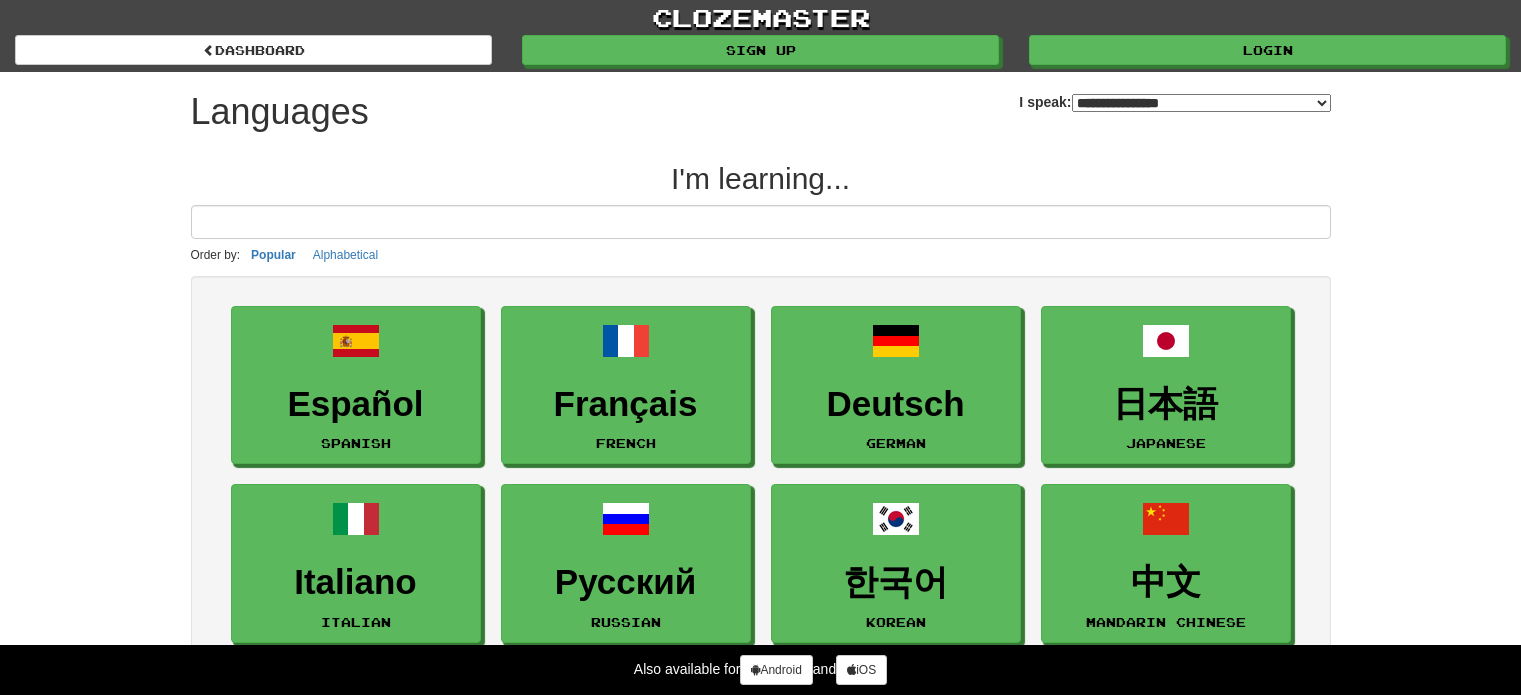 select on "*******" 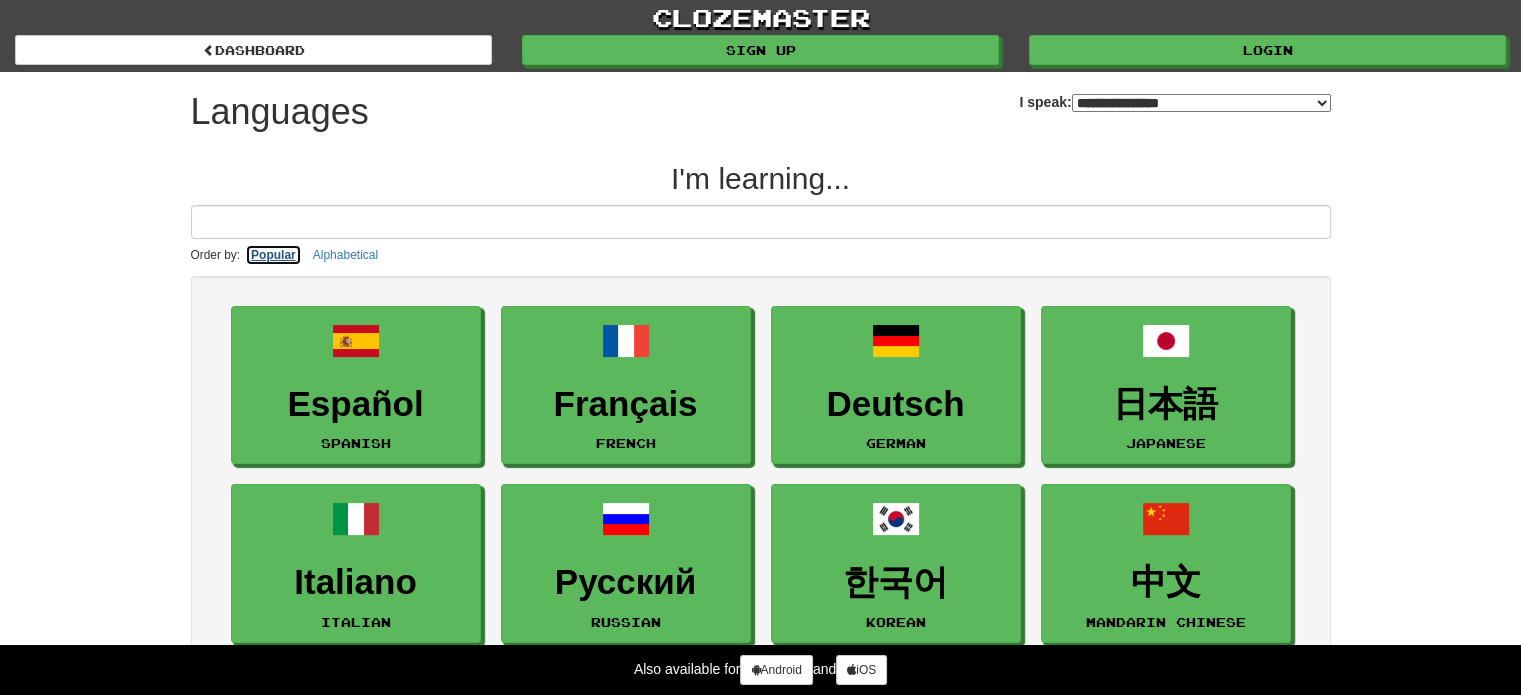 click on "Popular" at bounding box center (273, 255) 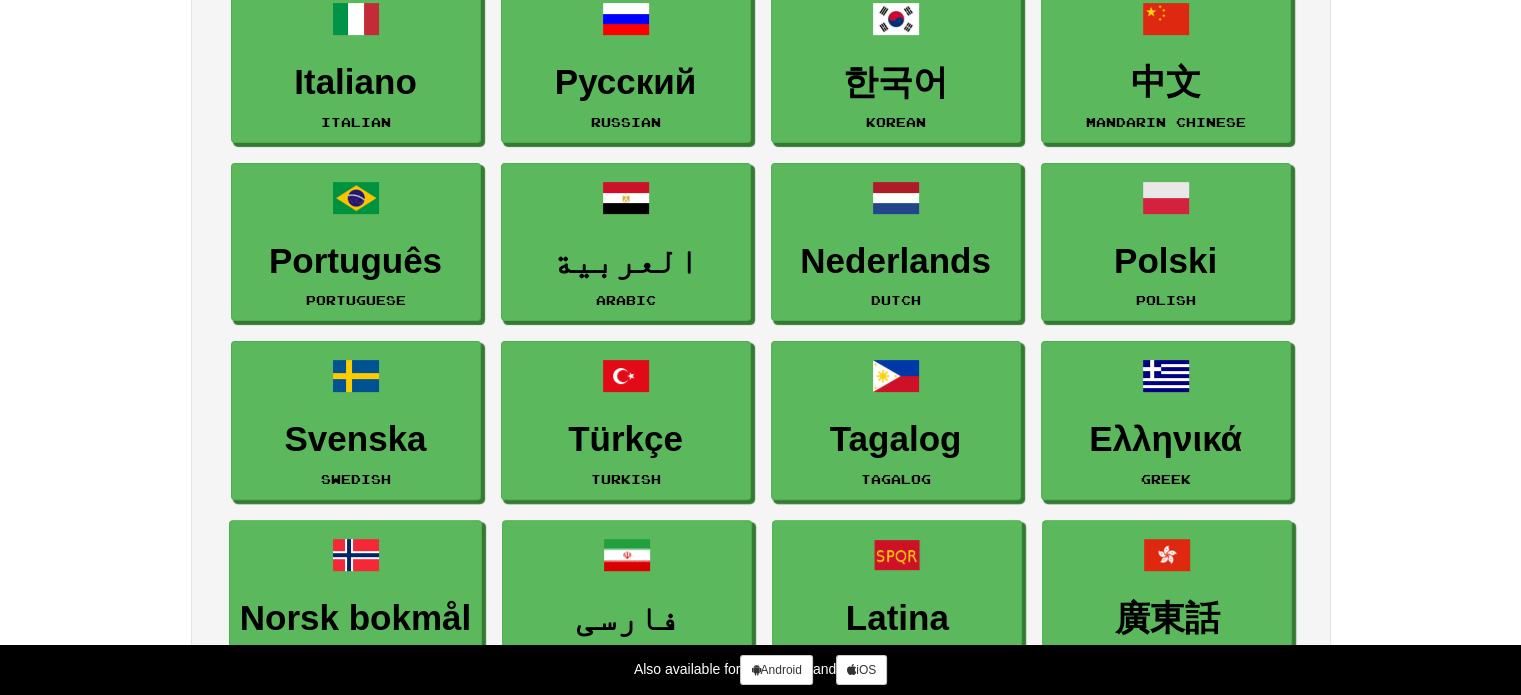 scroll, scrollTop: 100, scrollLeft: 0, axis: vertical 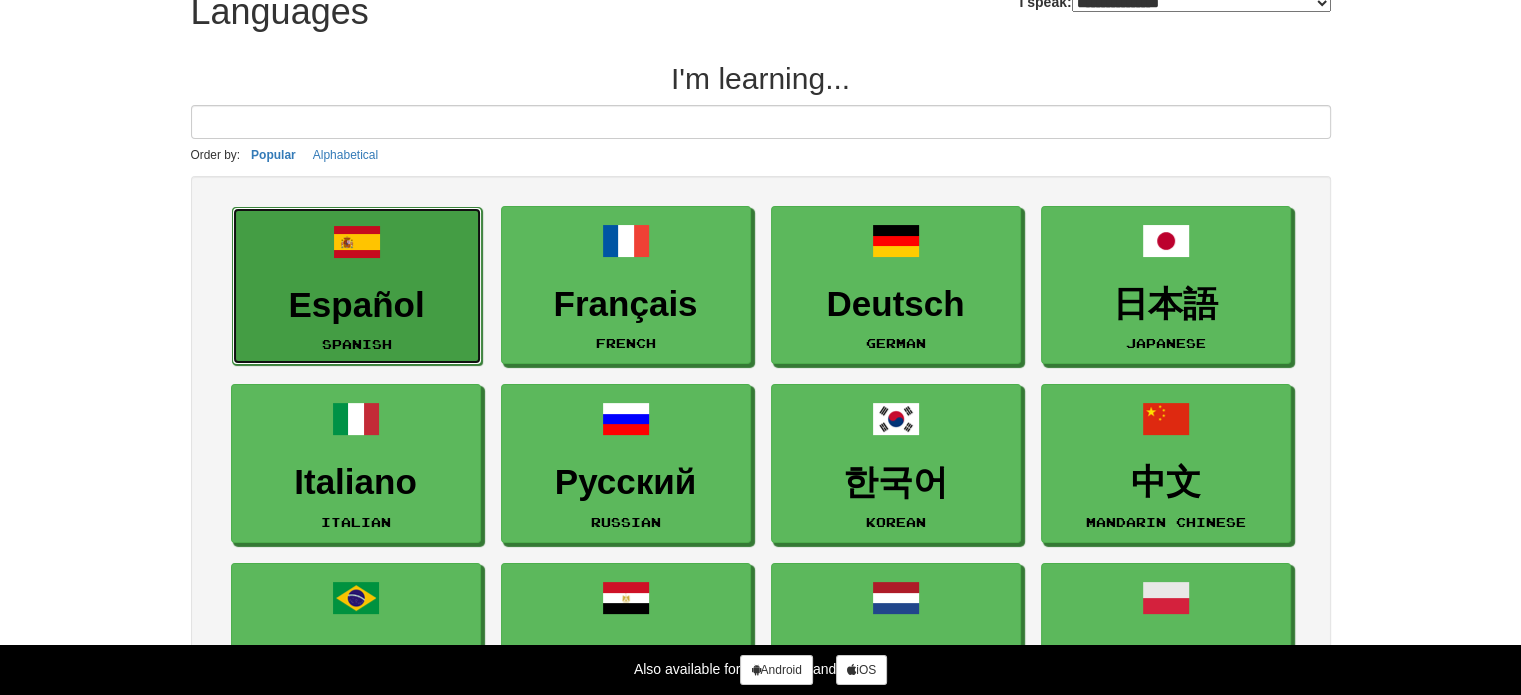 click on "Español Spanish" at bounding box center (357, 286) 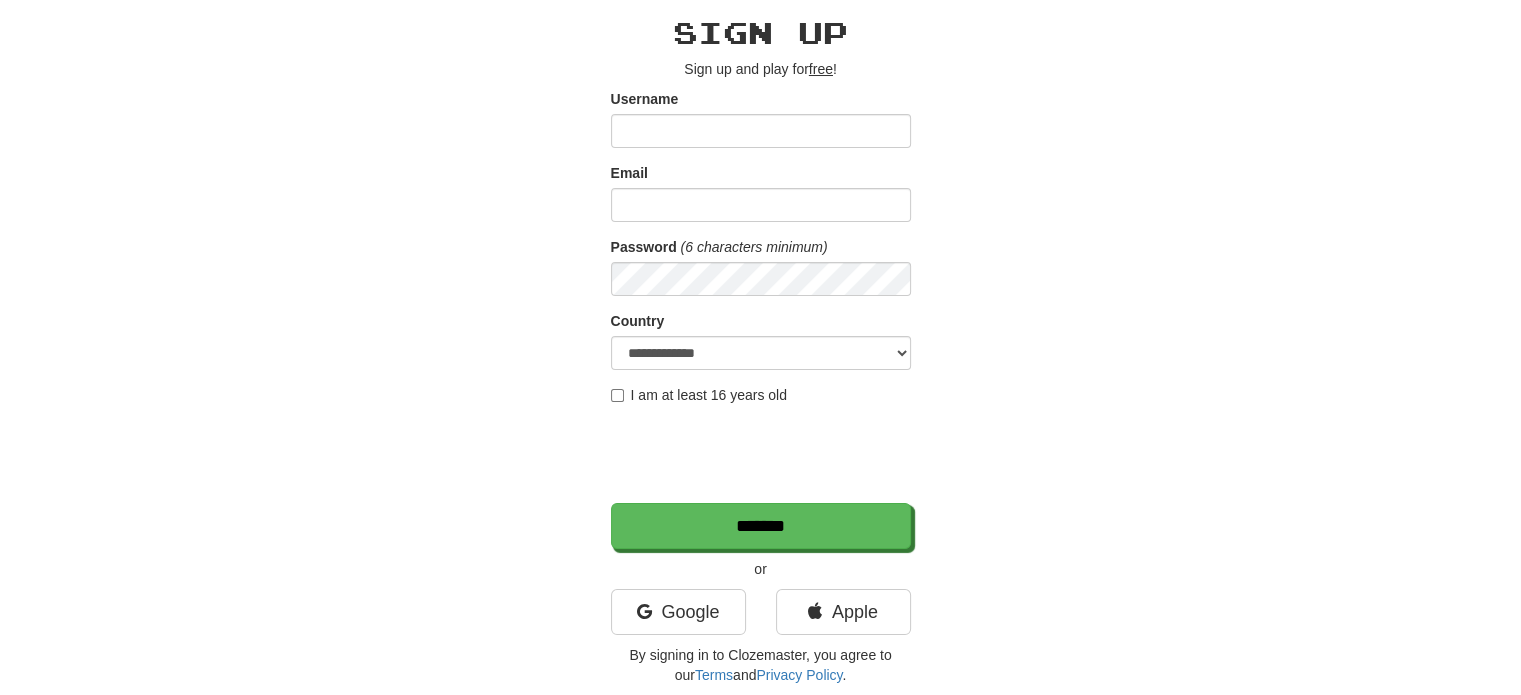 scroll, scrollTop: 0, scrollLeft: 0, axis: both 